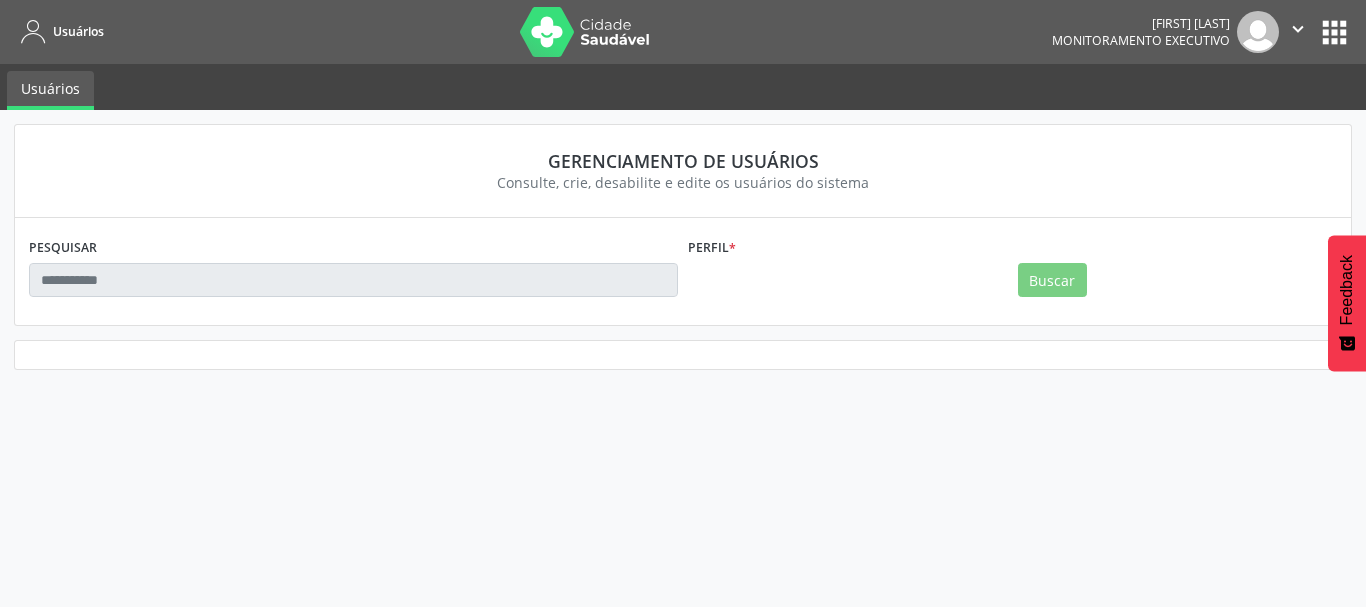 scroll, scrollTop: 0, scrollLeft: 0, axis: both 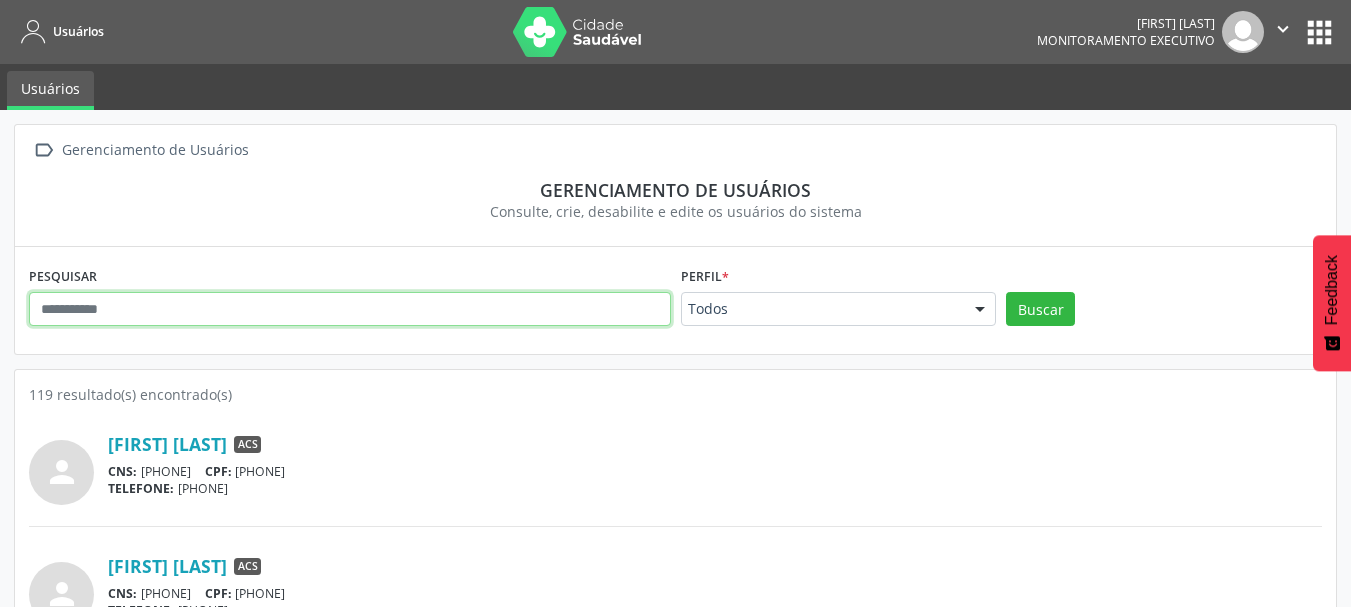 click at bounding box center [350, 309] 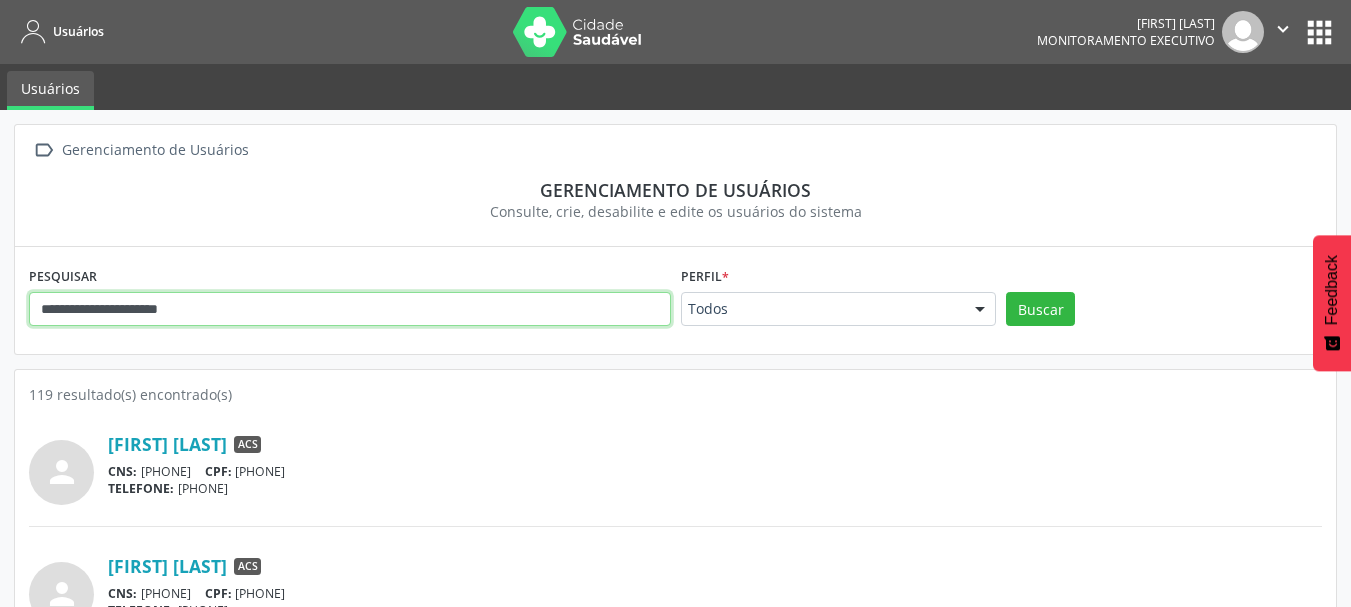 click on "**********" at bounding box center (350, 309) 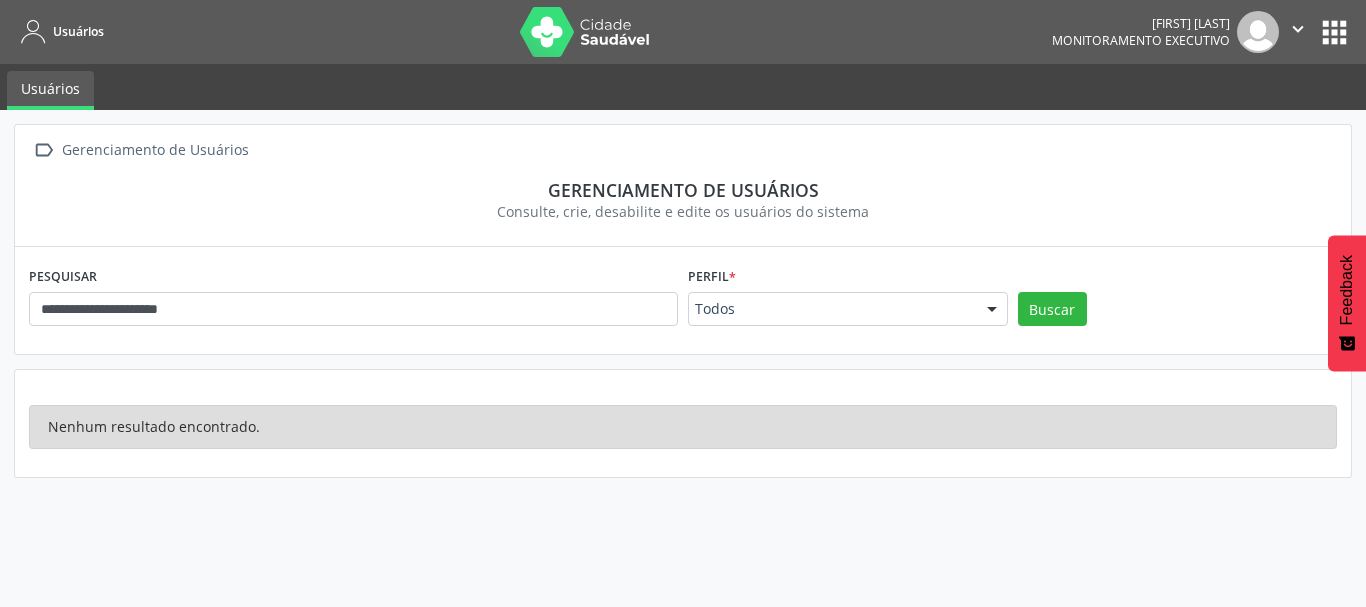 click at bounding box center [992, 310] 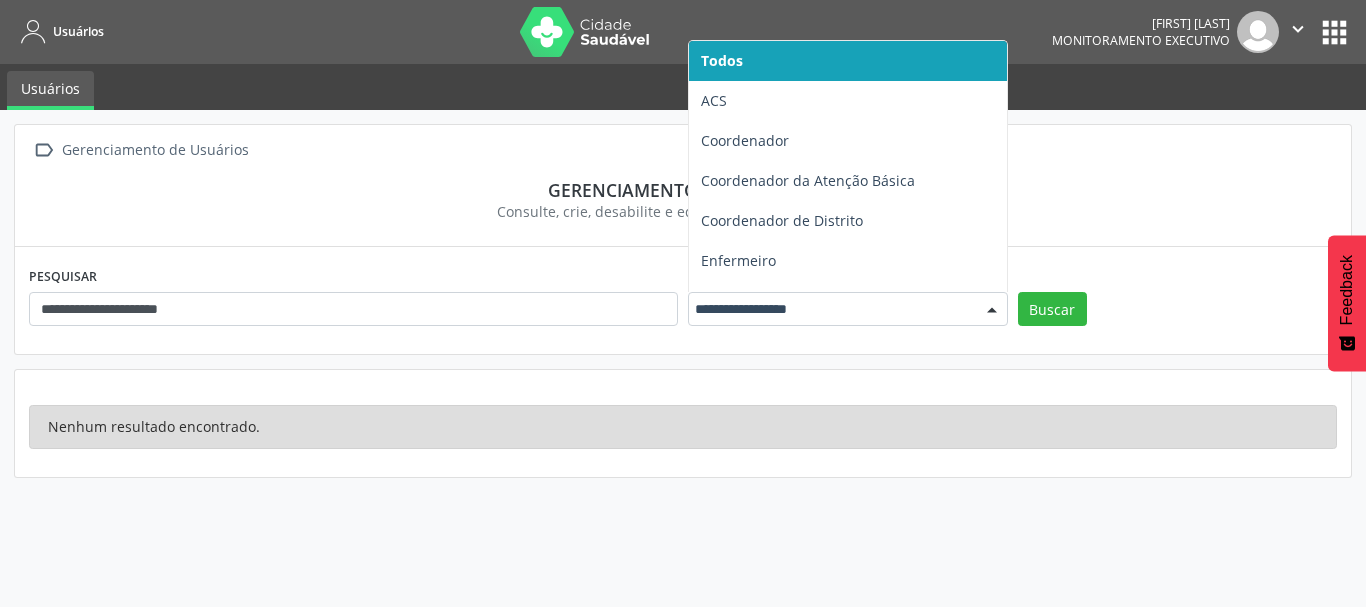 click on "Nenhum resultado encontrado." at bounding box center [683, 423] 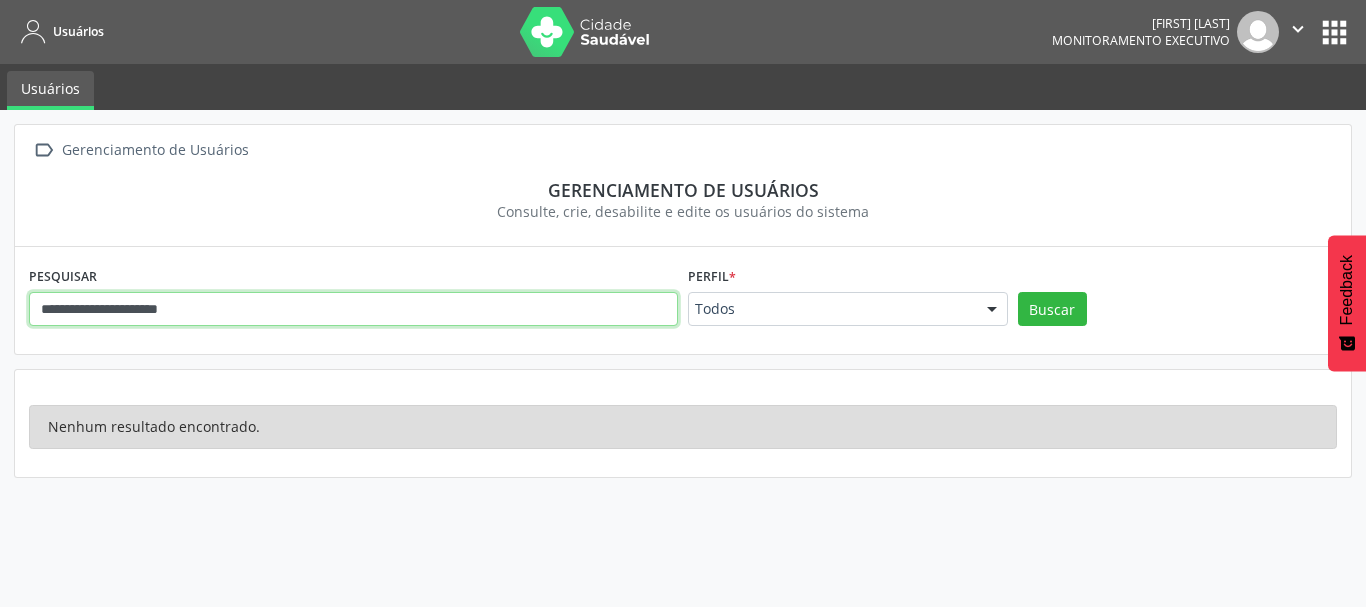 click on "**********" at bounding box center [353, 309] 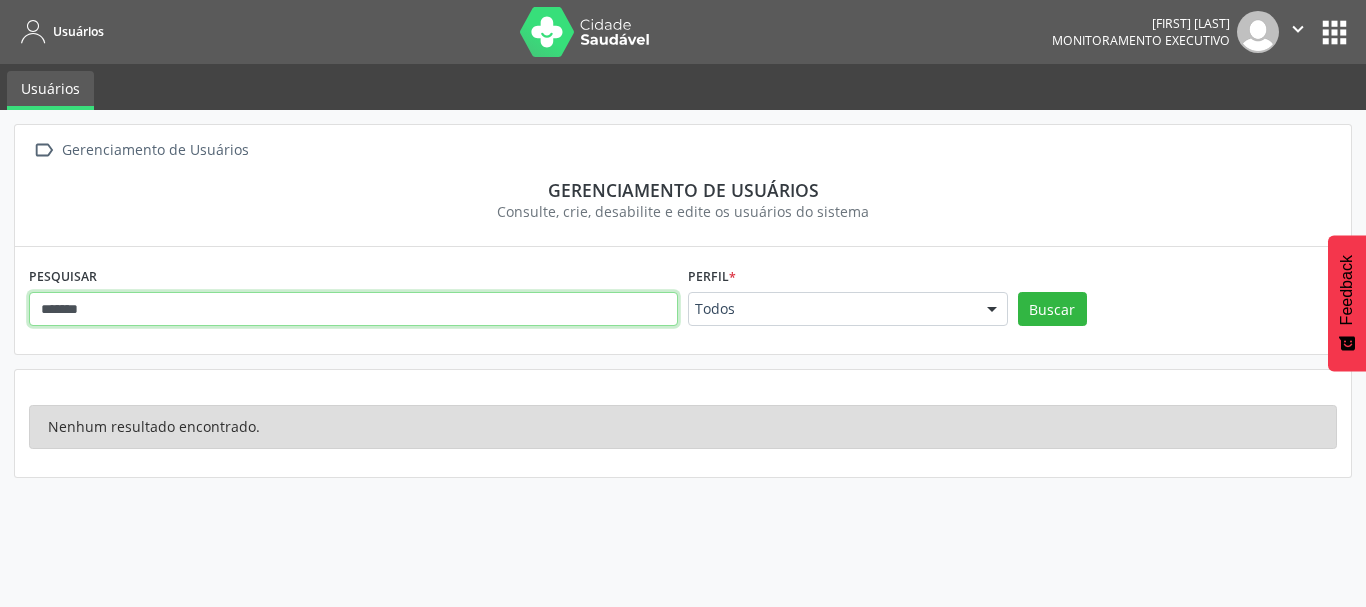 click on "Buscar" at bounding box center (1052, 309) 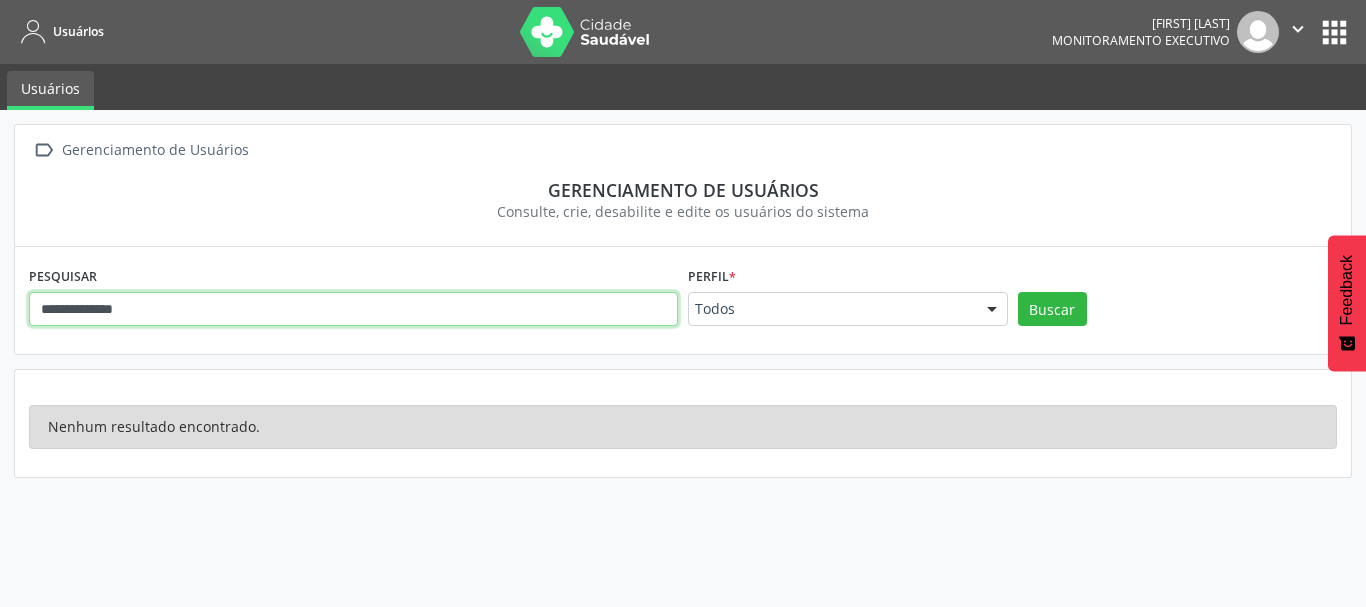 click on "Buscar" at bounding box center [1052, 309] 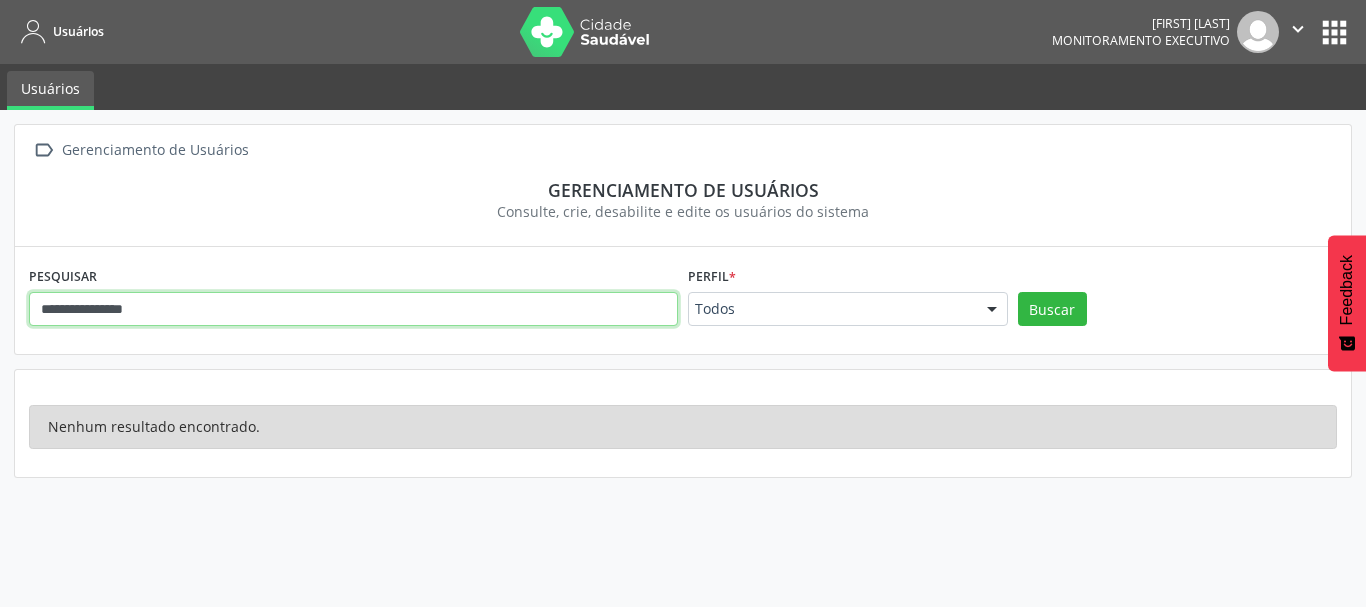 click on "Buscar" at bounding box center [1052, 309] 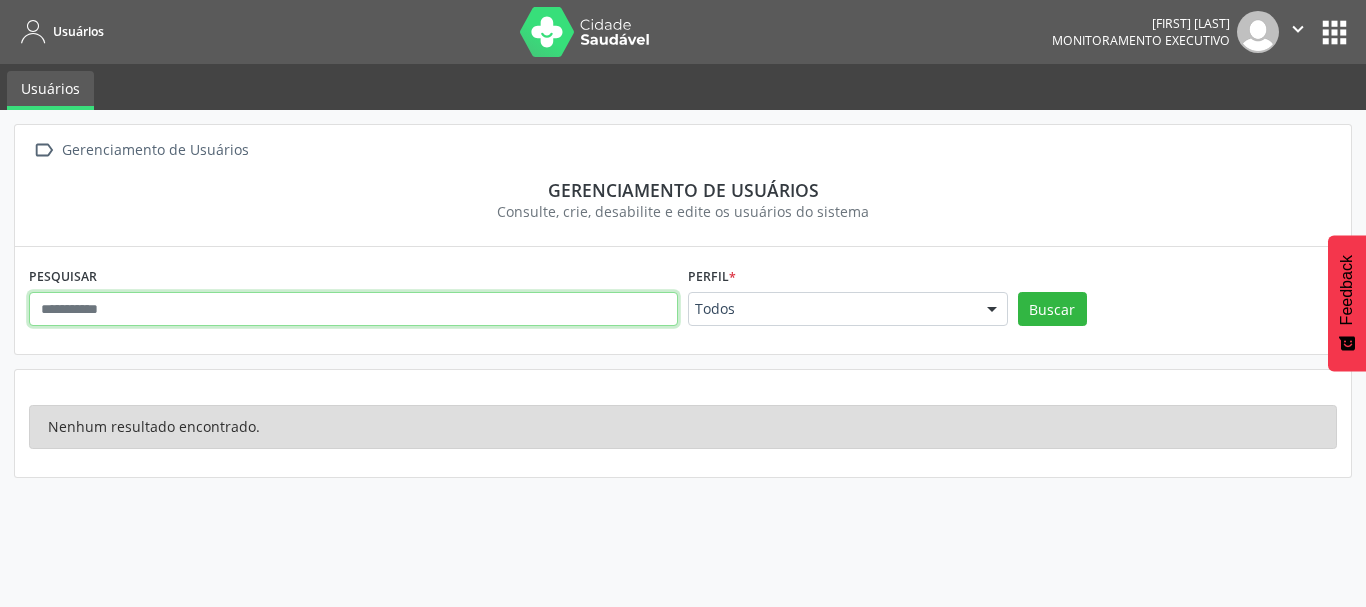click at bounding box center [353, 309] 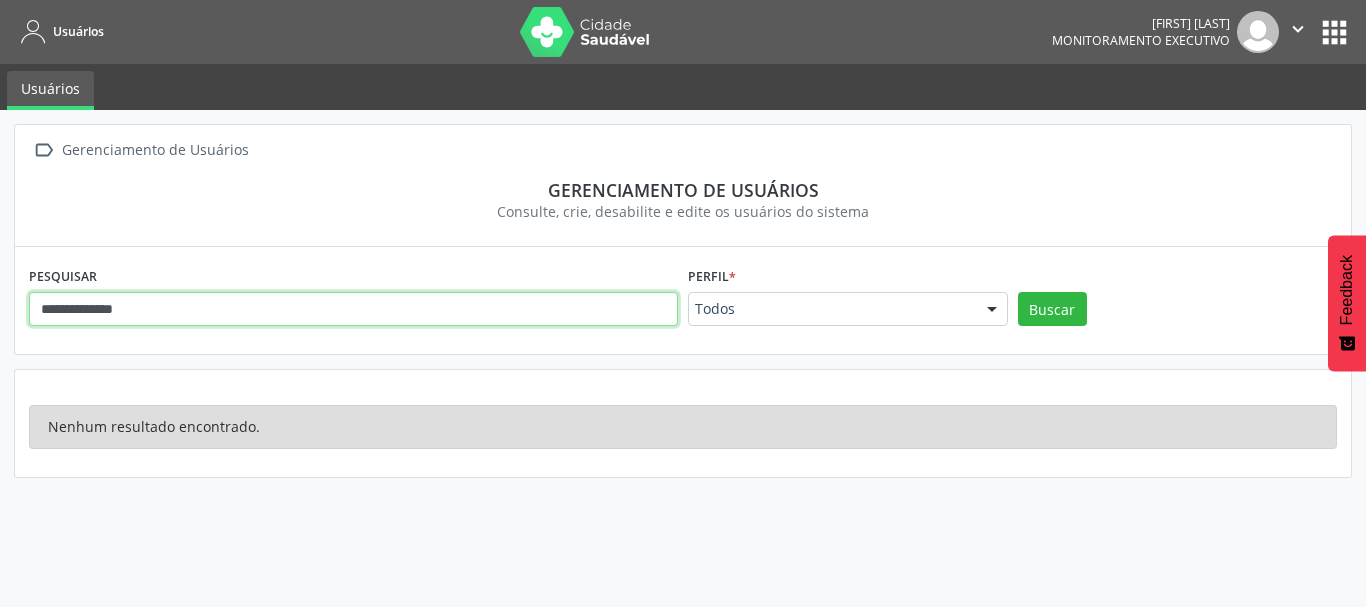 click on "Buscar" at bounding box center [1052, 309] 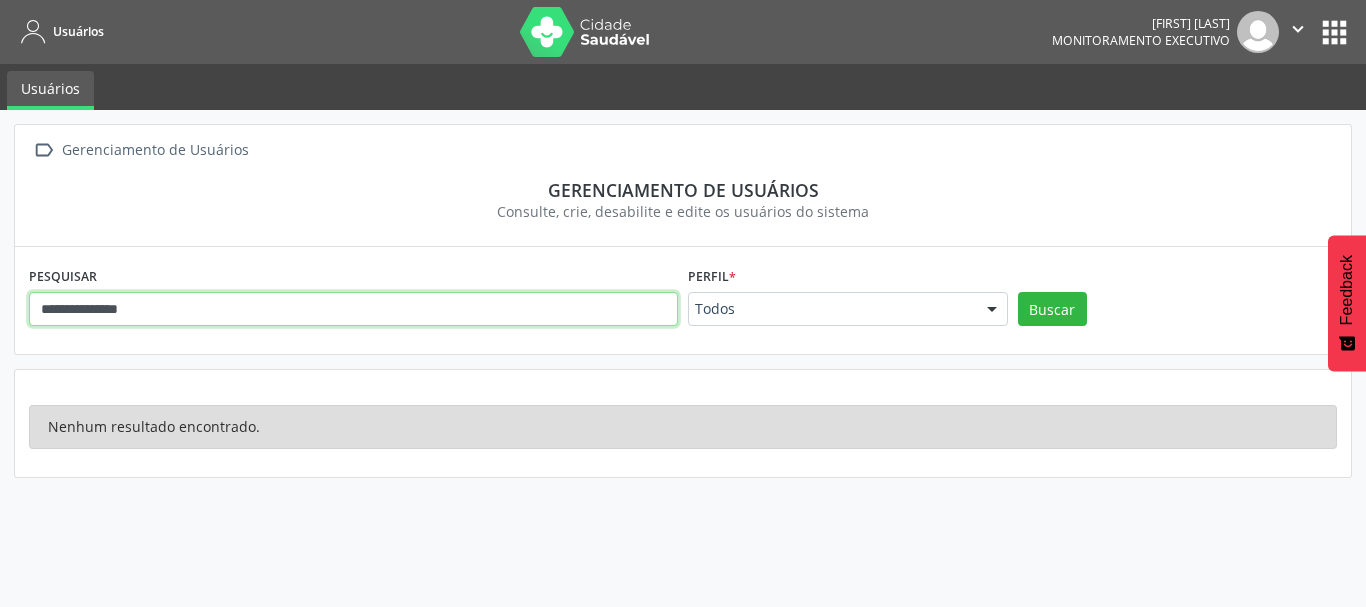click on "Buscar" at bounding box center [1052, 309] 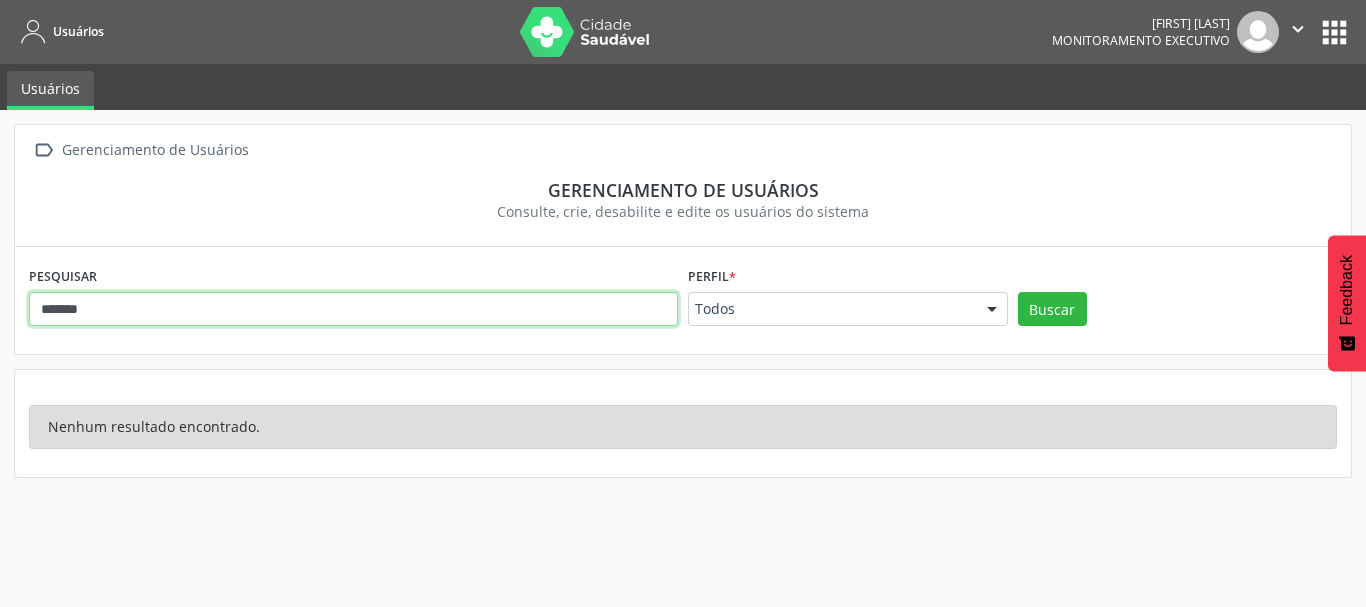 click on "Buscar" at bounding box center (1052, 309) 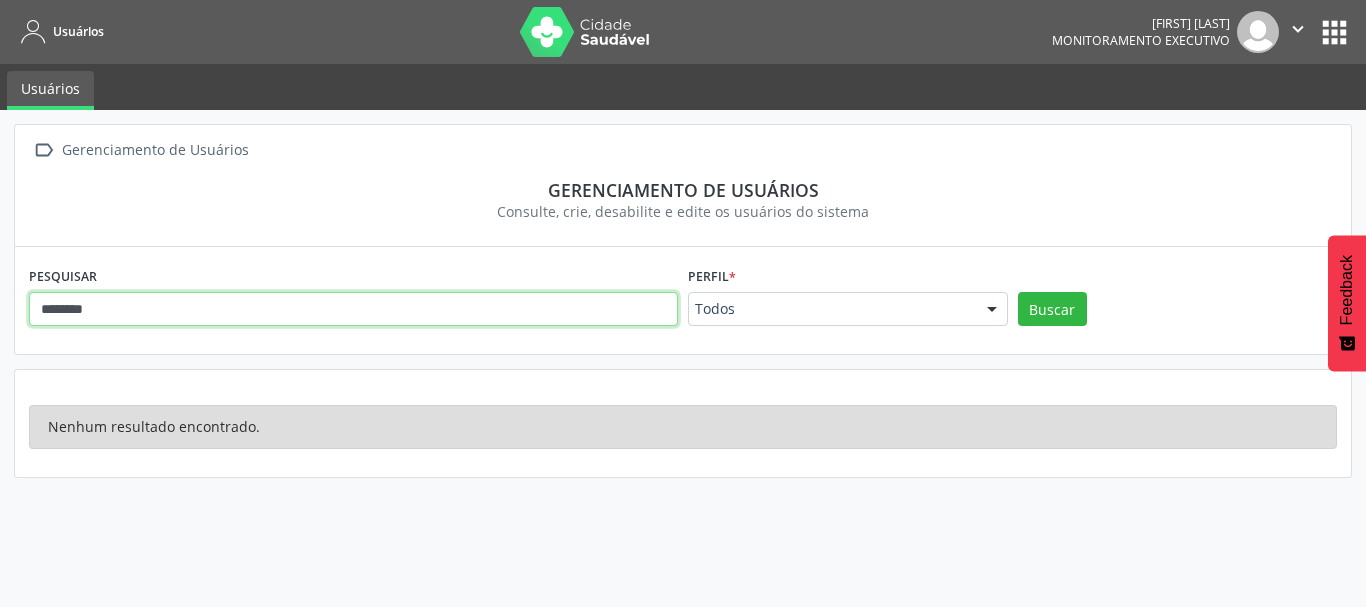 click on "Buscar" at bounding box center (1052, 309) 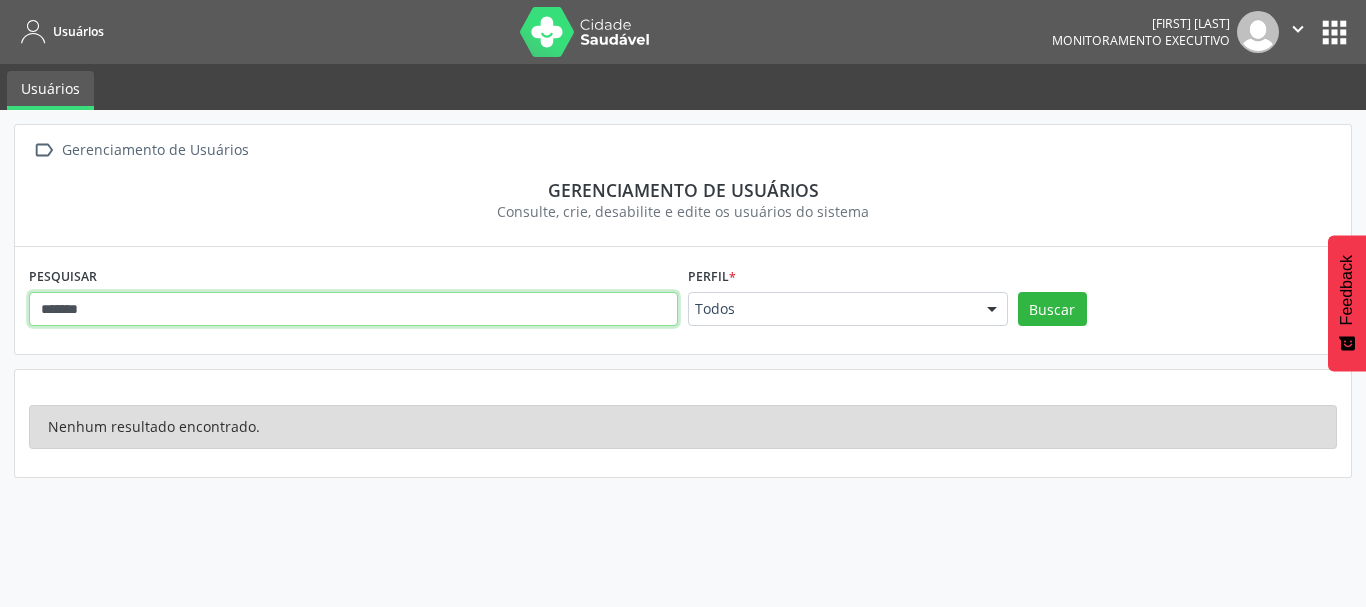 click on "Buscar" at bounding box center [1052, 309] 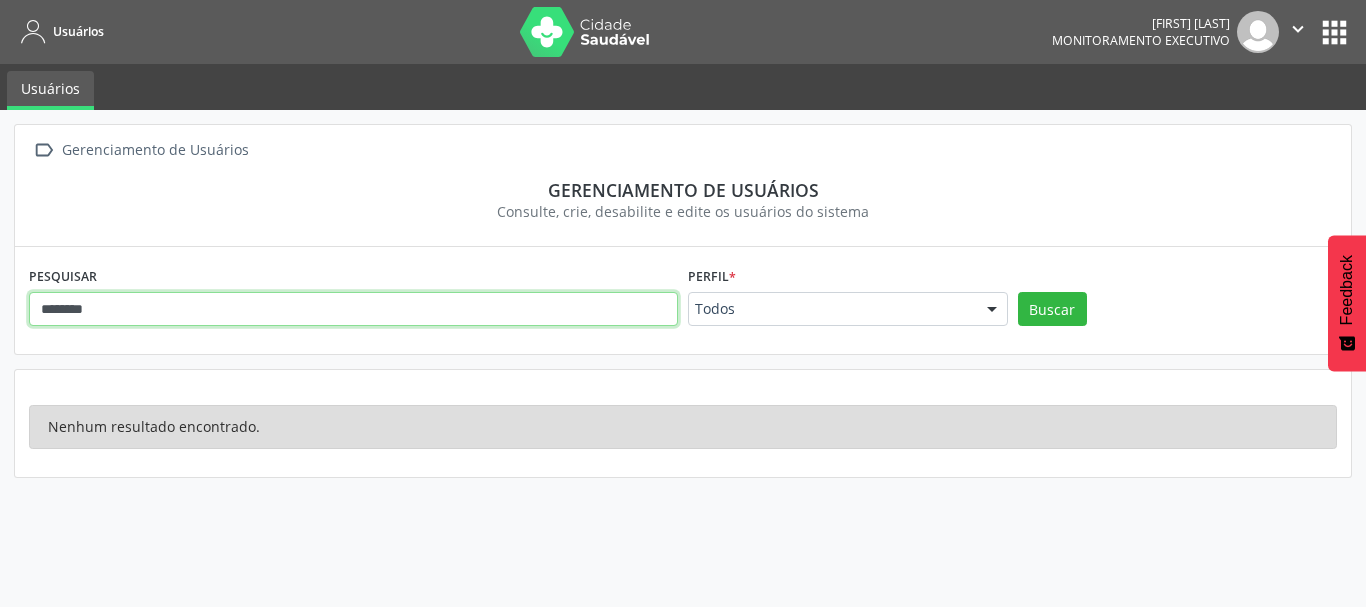 drag, startPoint x: 98, startPoint y: 313, endPoint x: 7, endPoint y: 314, distance: 91.00549 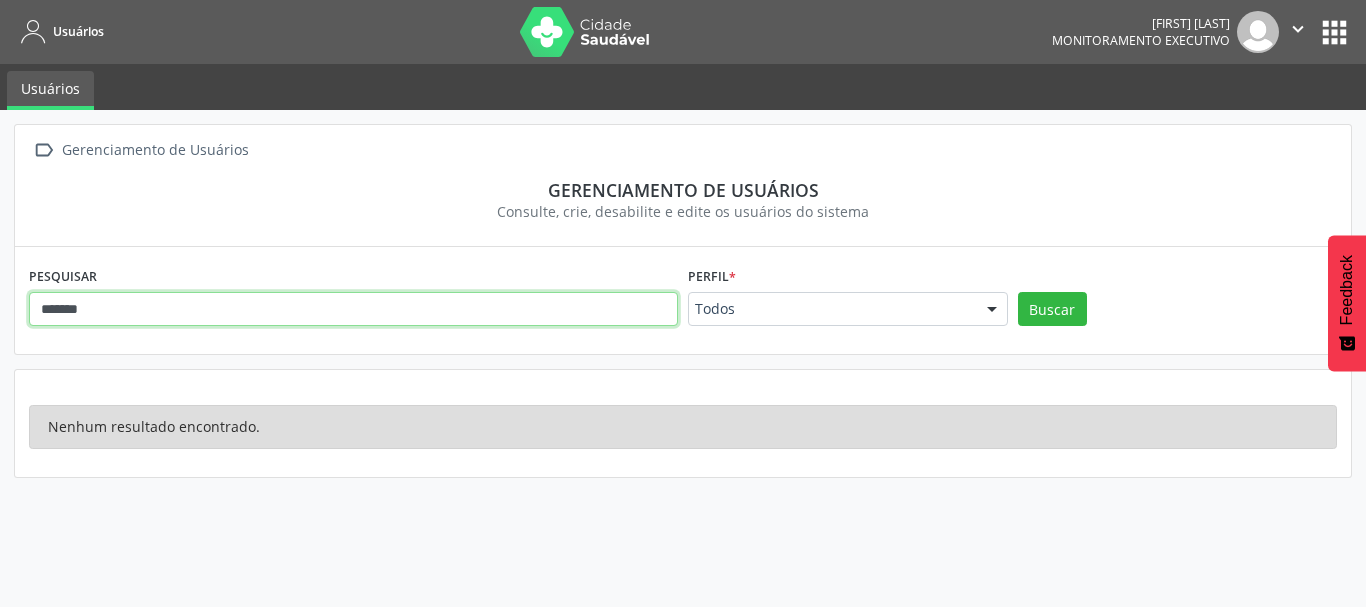 click on "Buscar" at bounding box center (1052, 309) 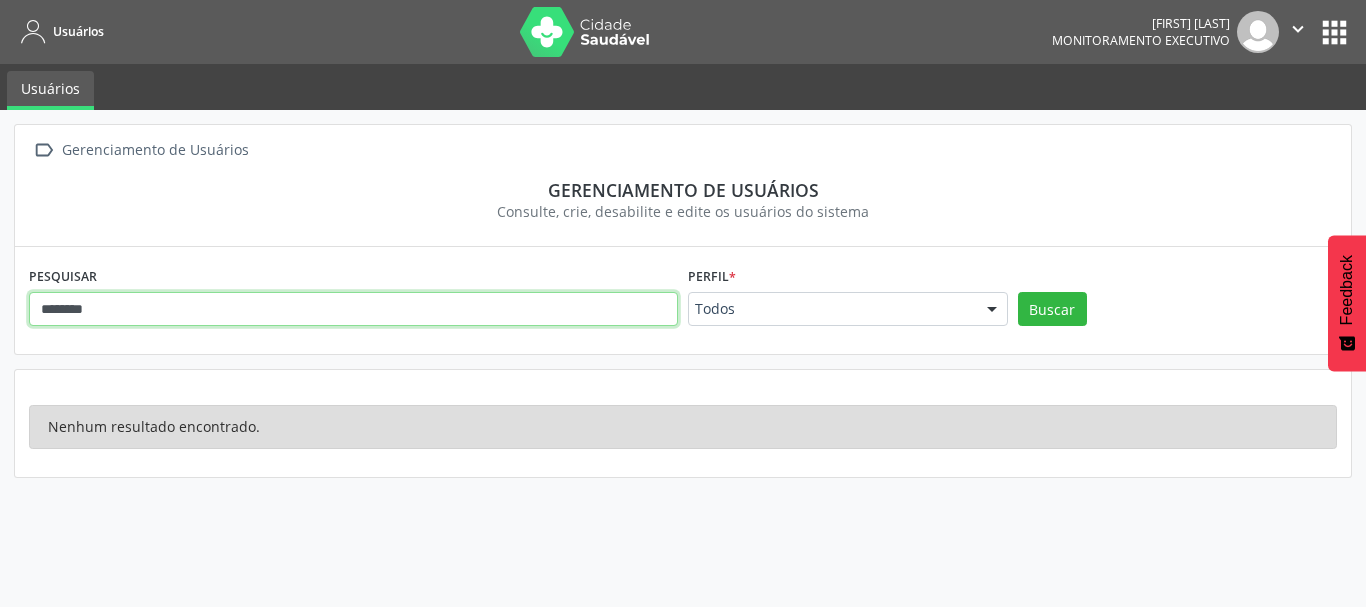 drag, startPoint x: 103, startPoint y: 314, endPoint x: 7, endPoint y: 320, distance: 96.18732 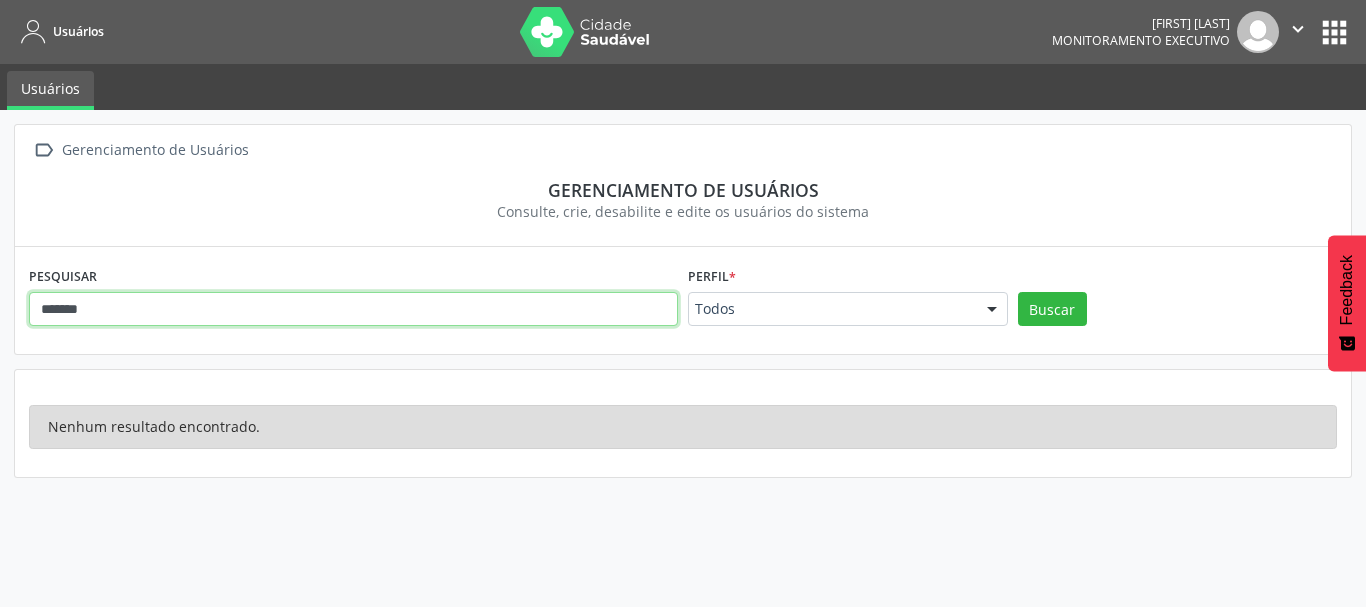 click on "Buscar" at bounding box center (1052, 309) 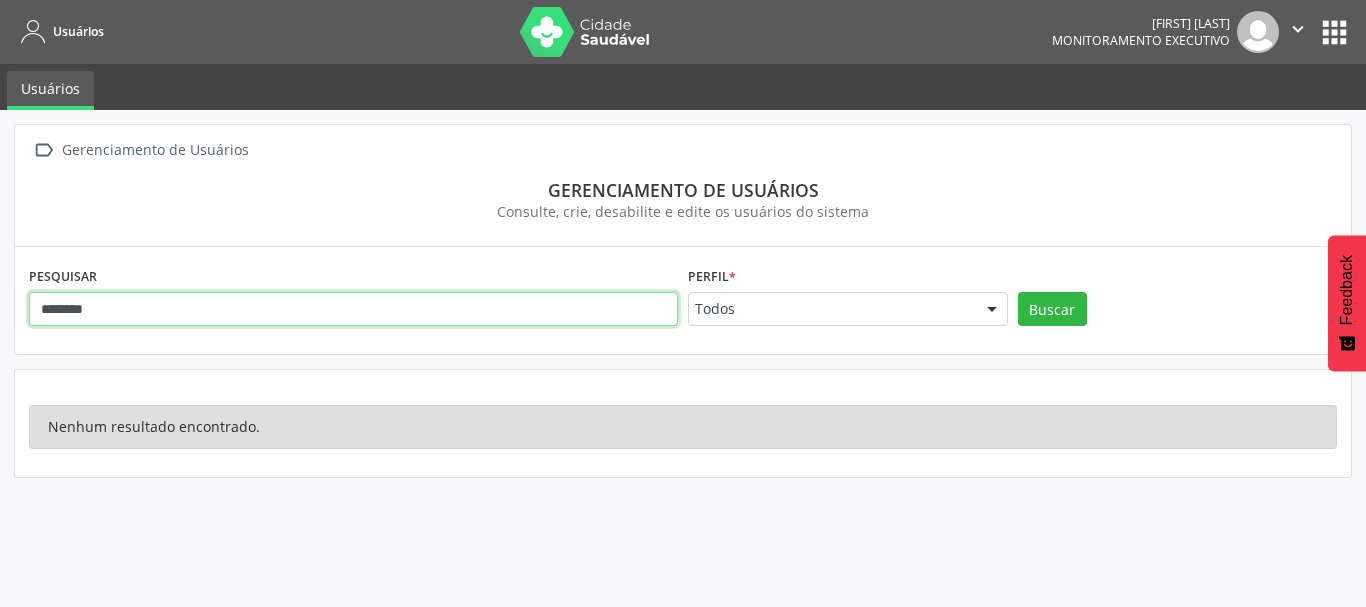click on "Buscar" at bounding box center (1052, 309) 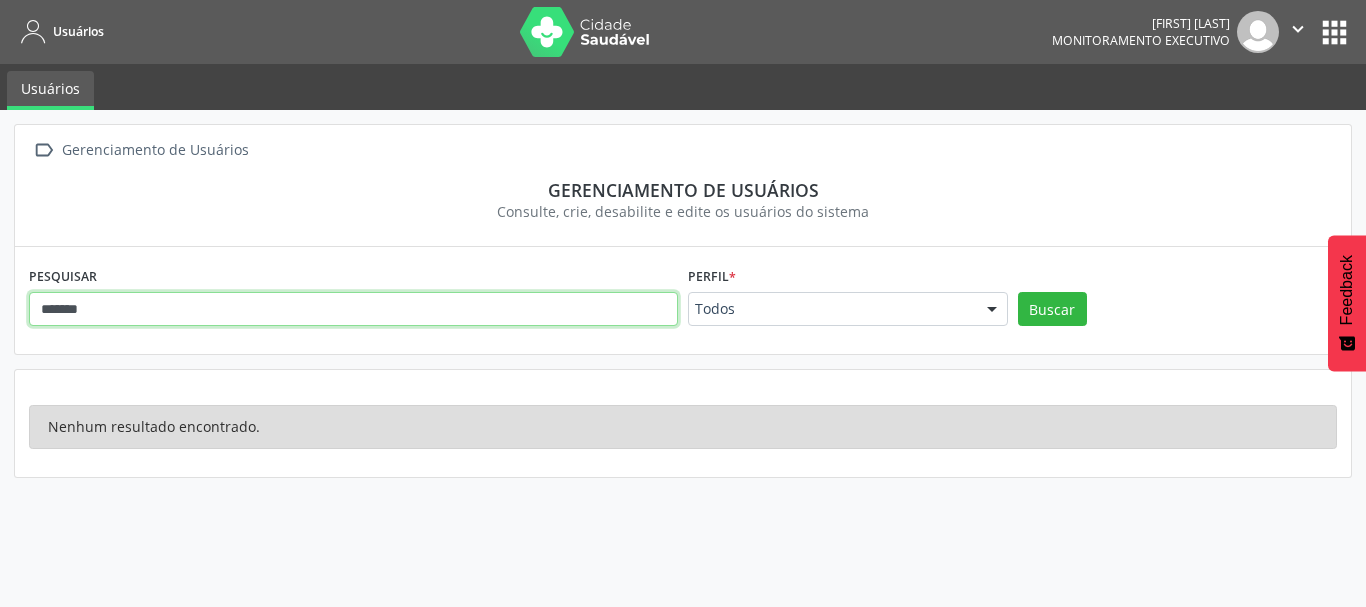 type on "*******" 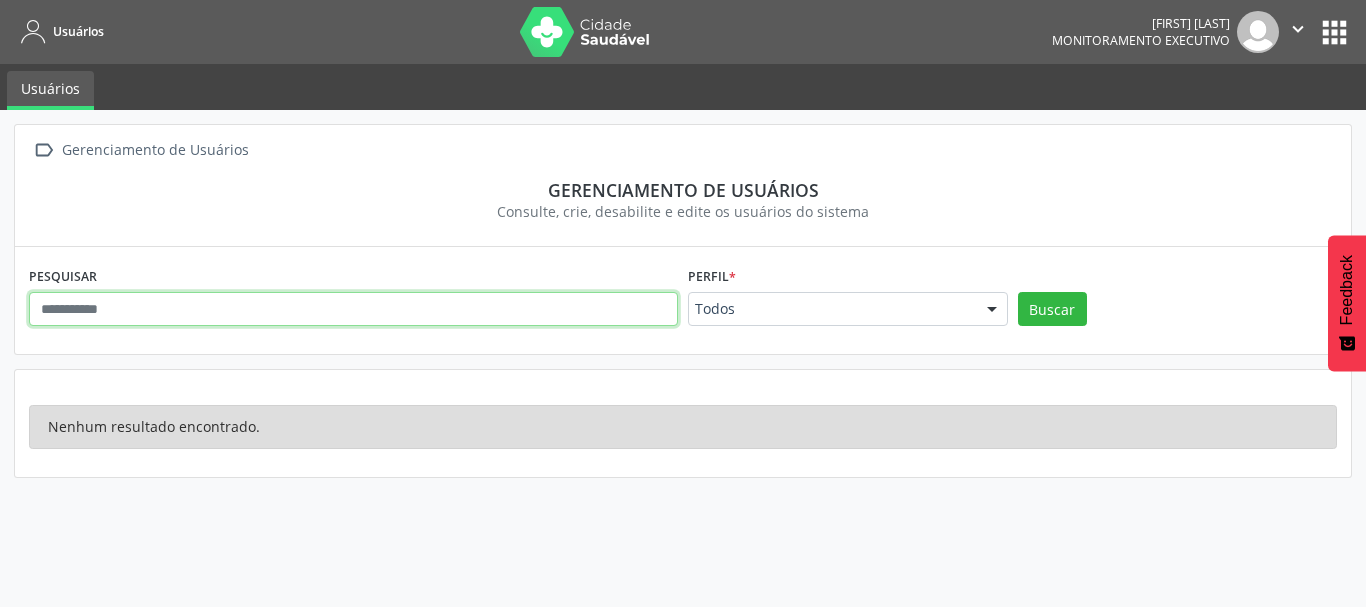 click at bounding box center [353, 309] 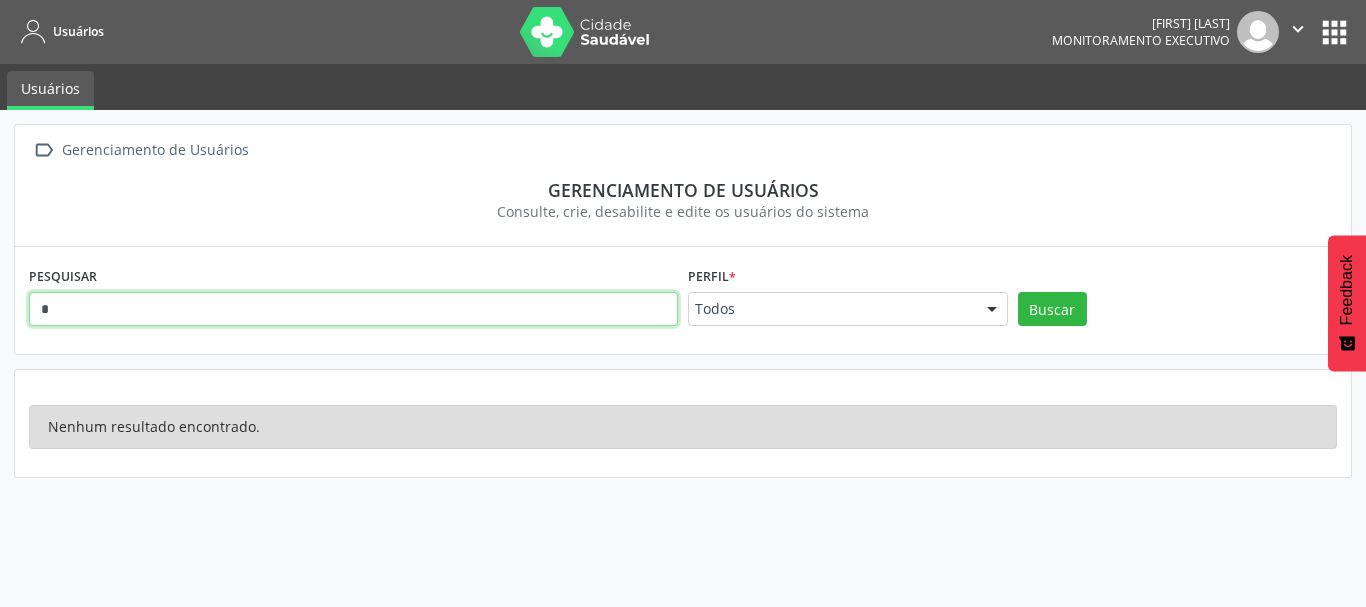 click at bounding box center [353, 309] 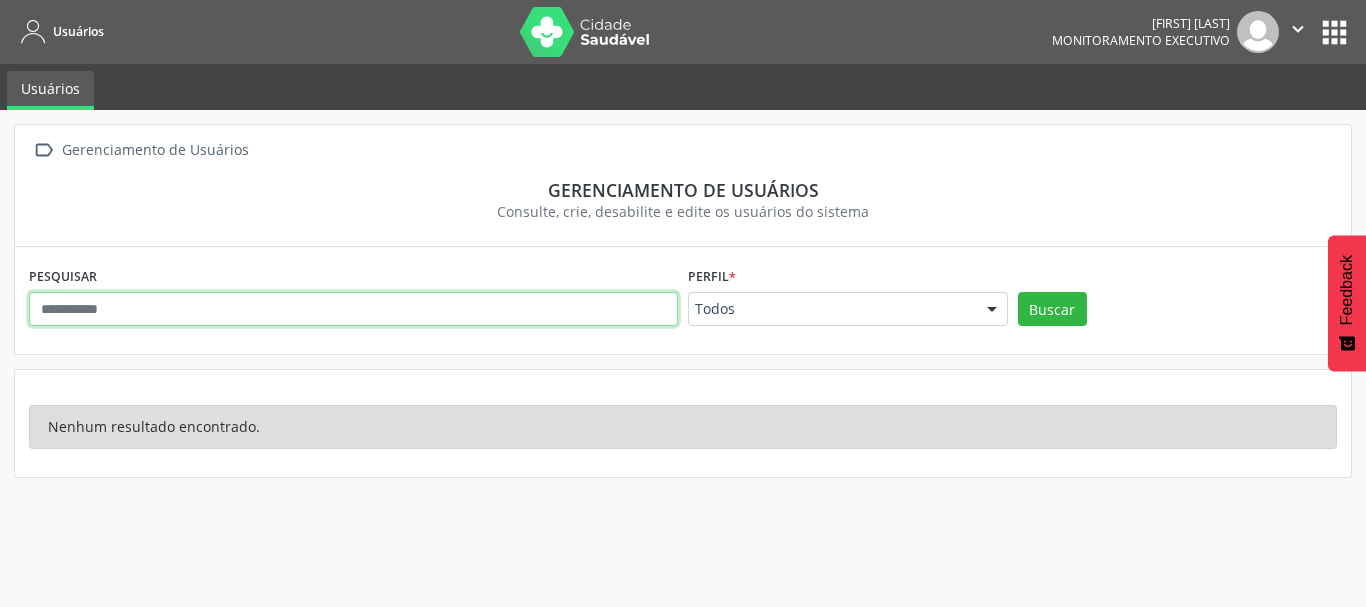 click at bounding box center (353, 309) 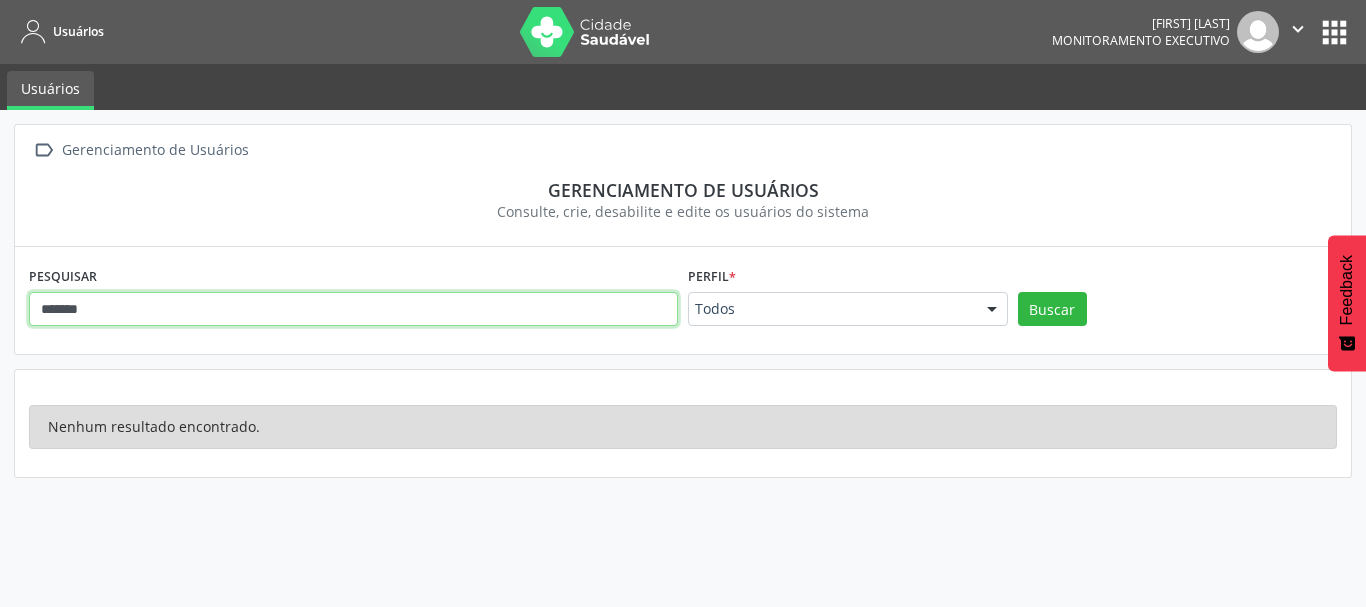 type on "*******" 